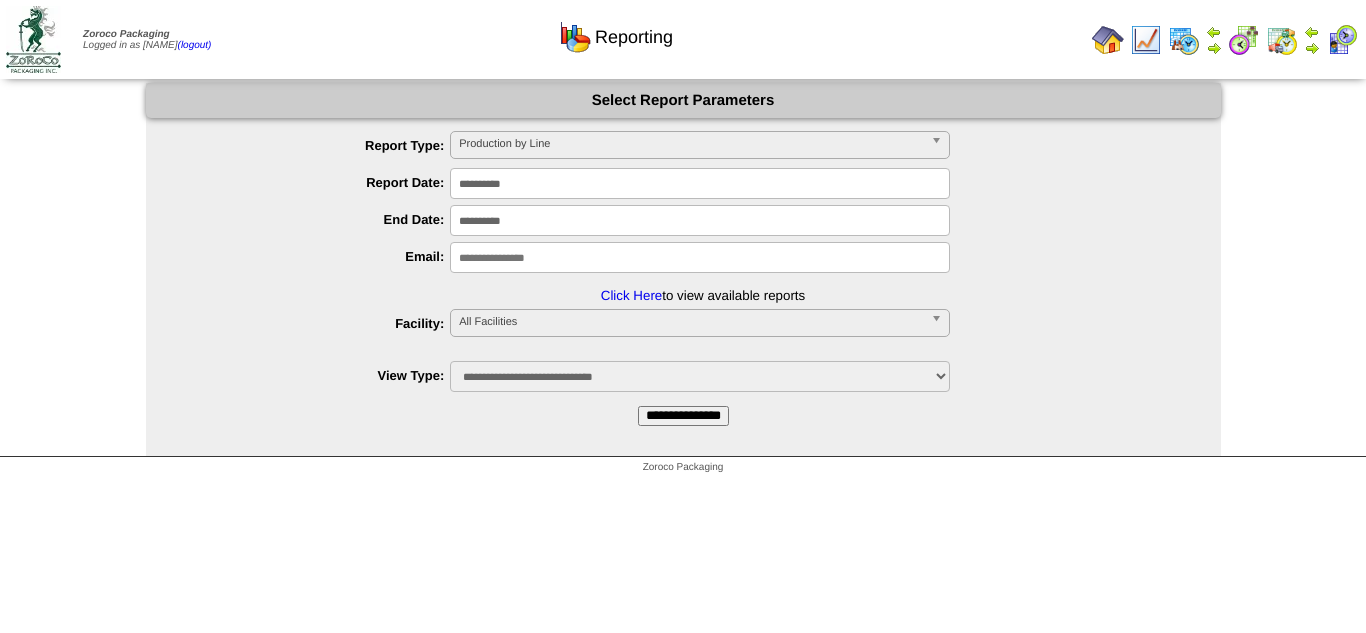 scroll, scrollTop: 0, scrollLeft: 0, axis: both 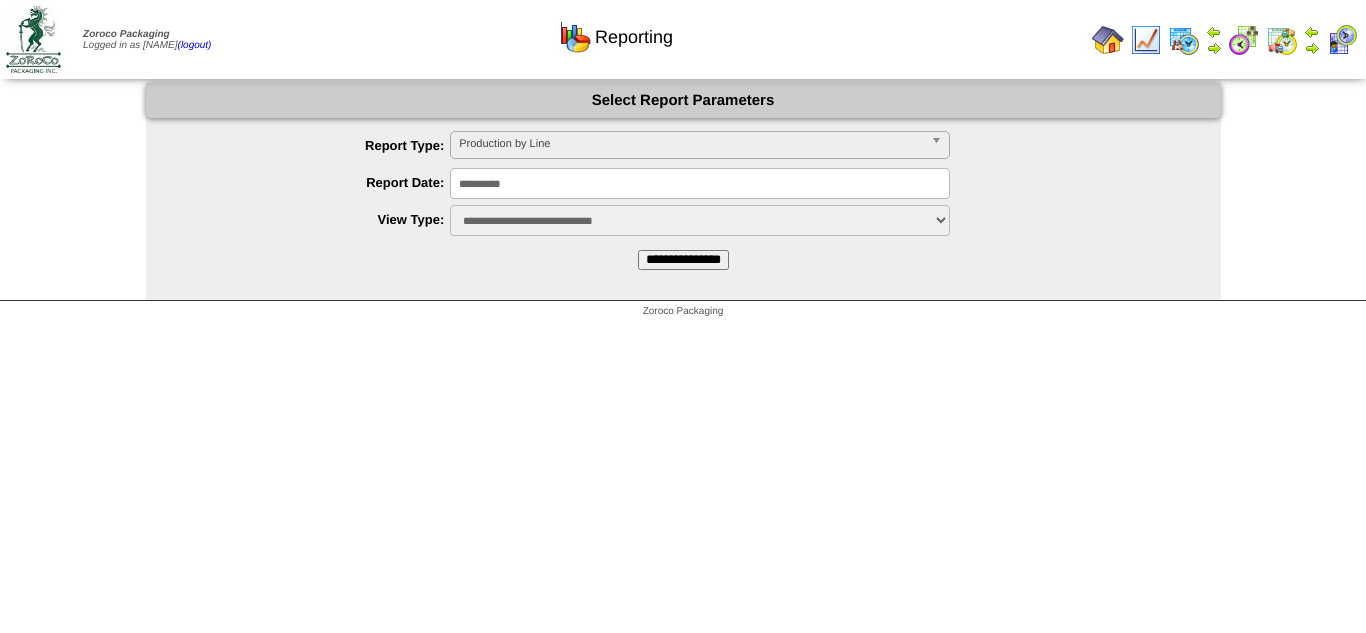 drag, startPoint x: 1094, startPoint y: 41, endPoint x: 1082, endPoint y: 38, distance: 12.369317 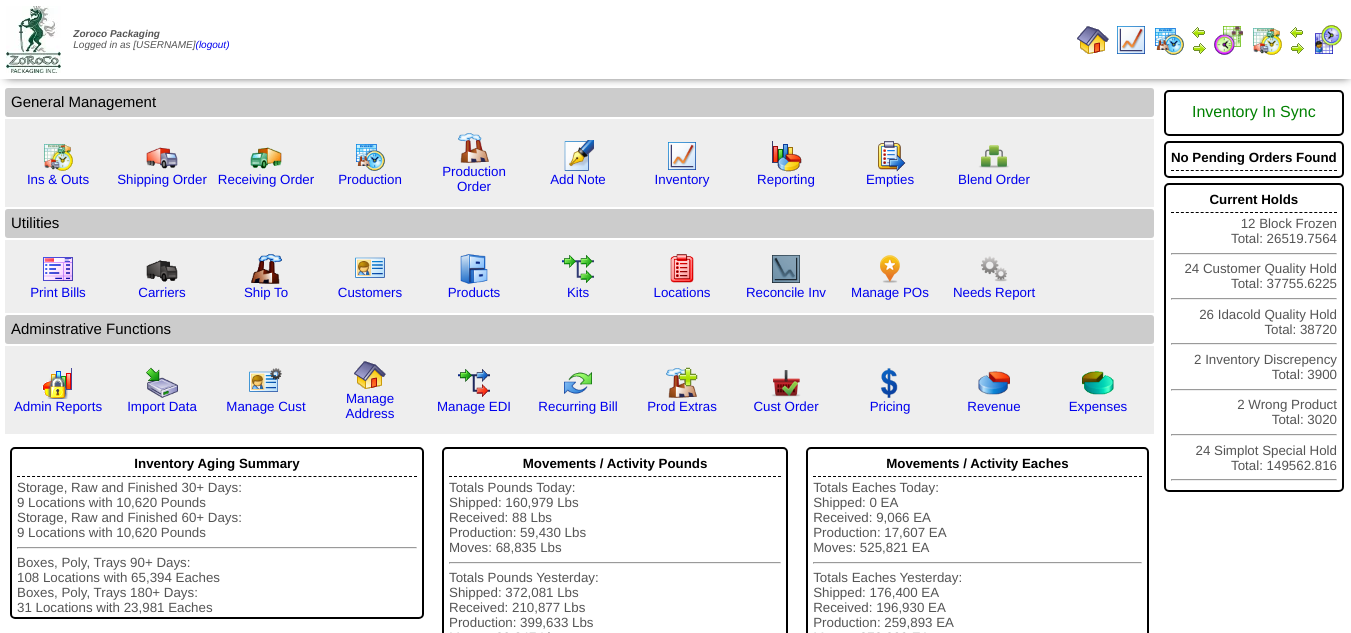 scroll, scrollTop: 0, scrollLeft: 0, axis: both 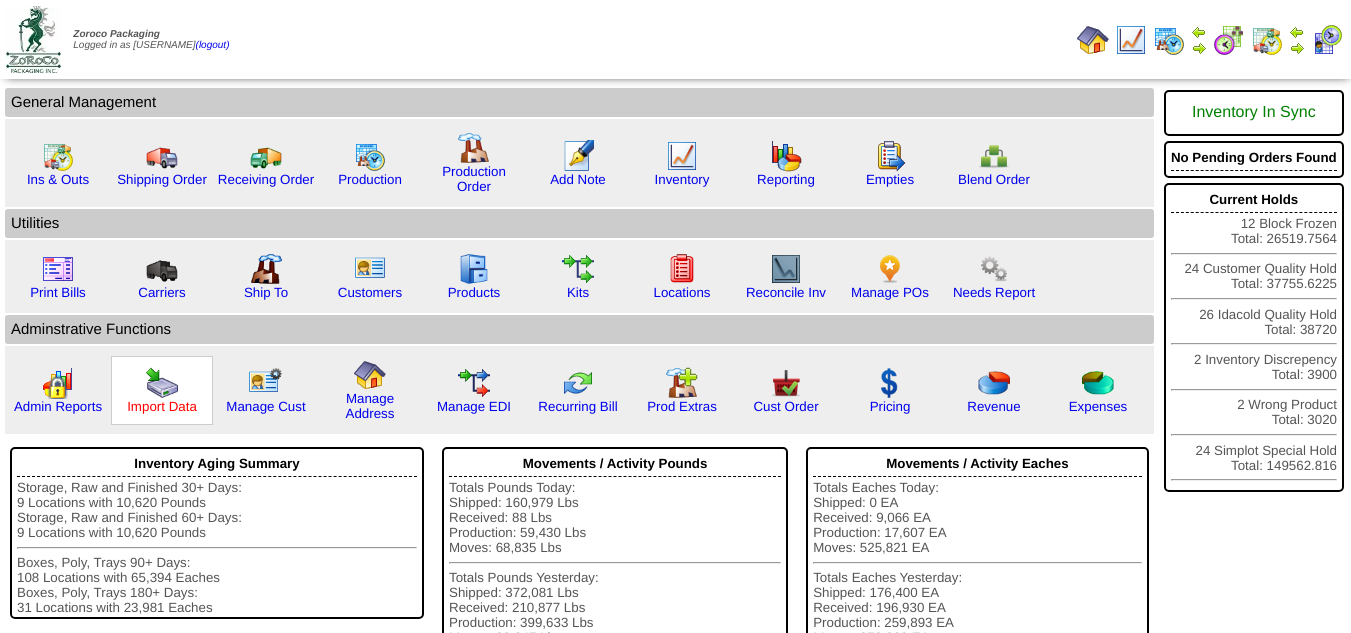 click on "Import Data" at bounding box center [162, 406] 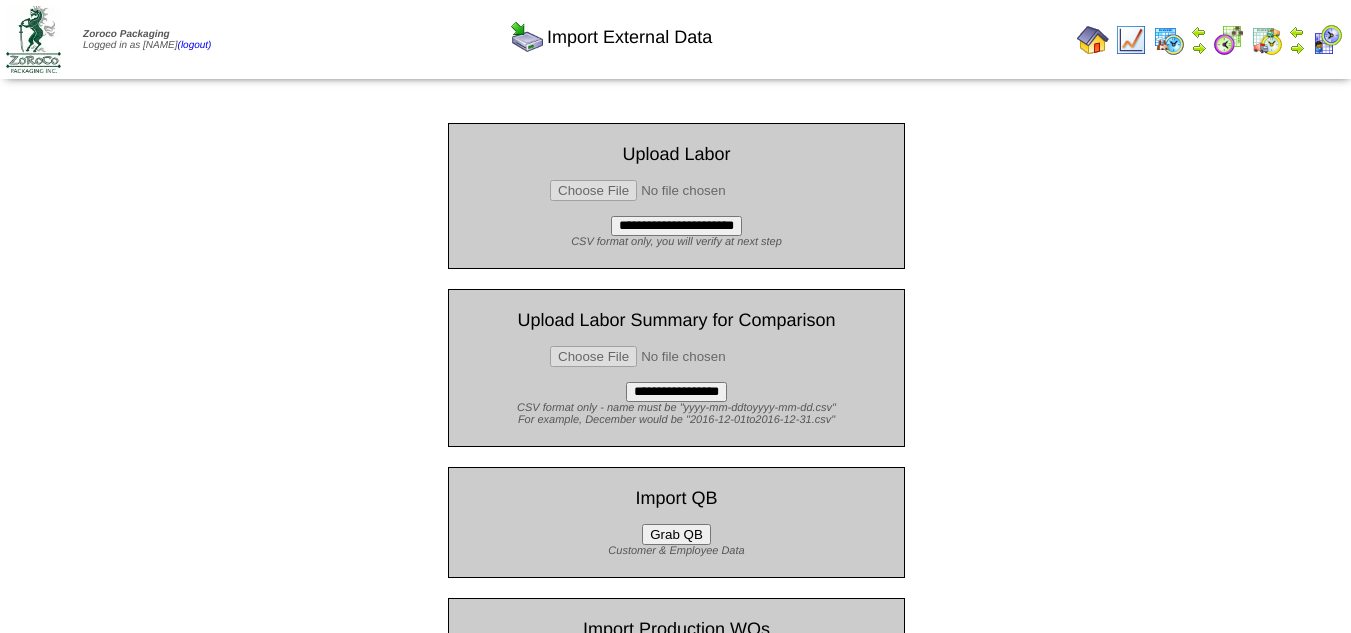 scroll, scrollTop: 0, scrollLeft: 0, axis: both 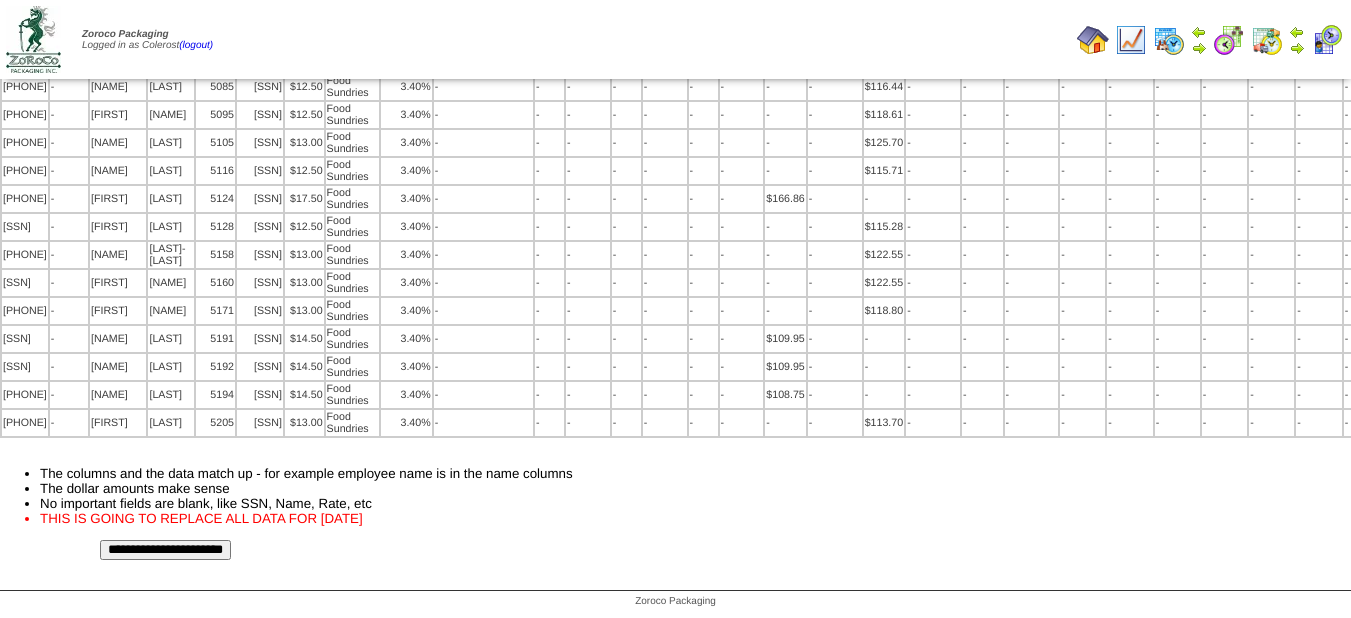 click on "**********" at bounding box center (165, 550) 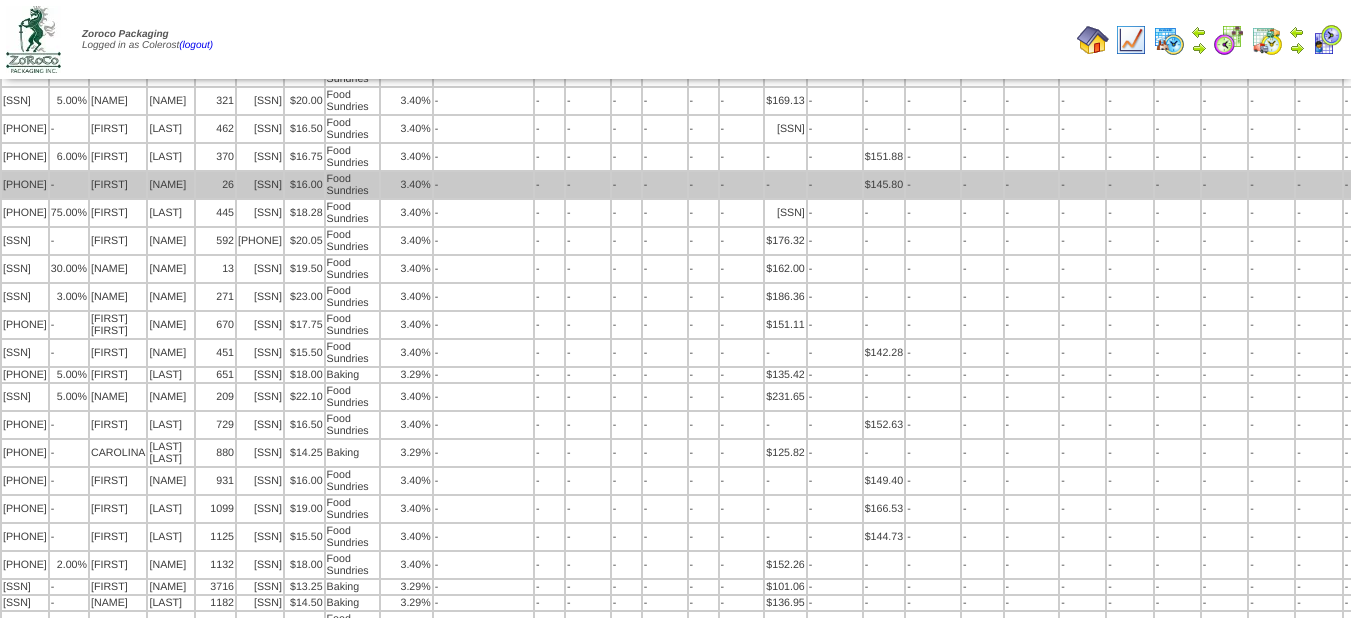 scroll, scrollTop: 0, scrollLeft: 0, axis: both 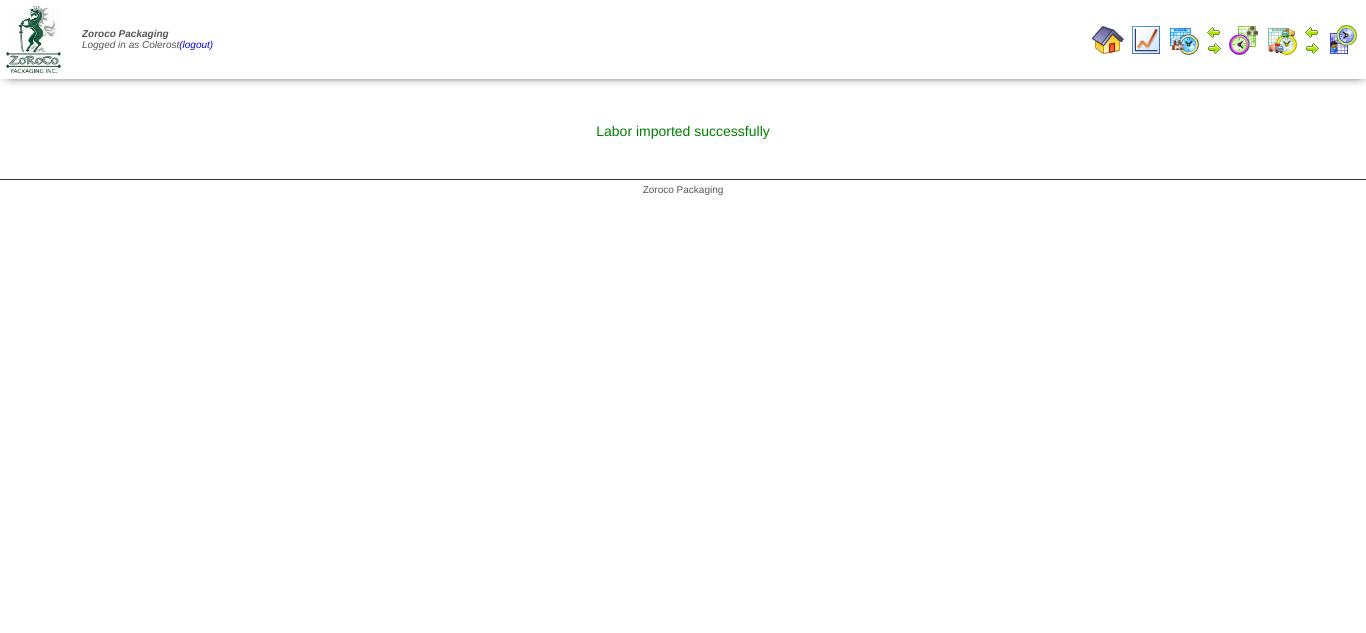 click at bounding box center (1108, 40) 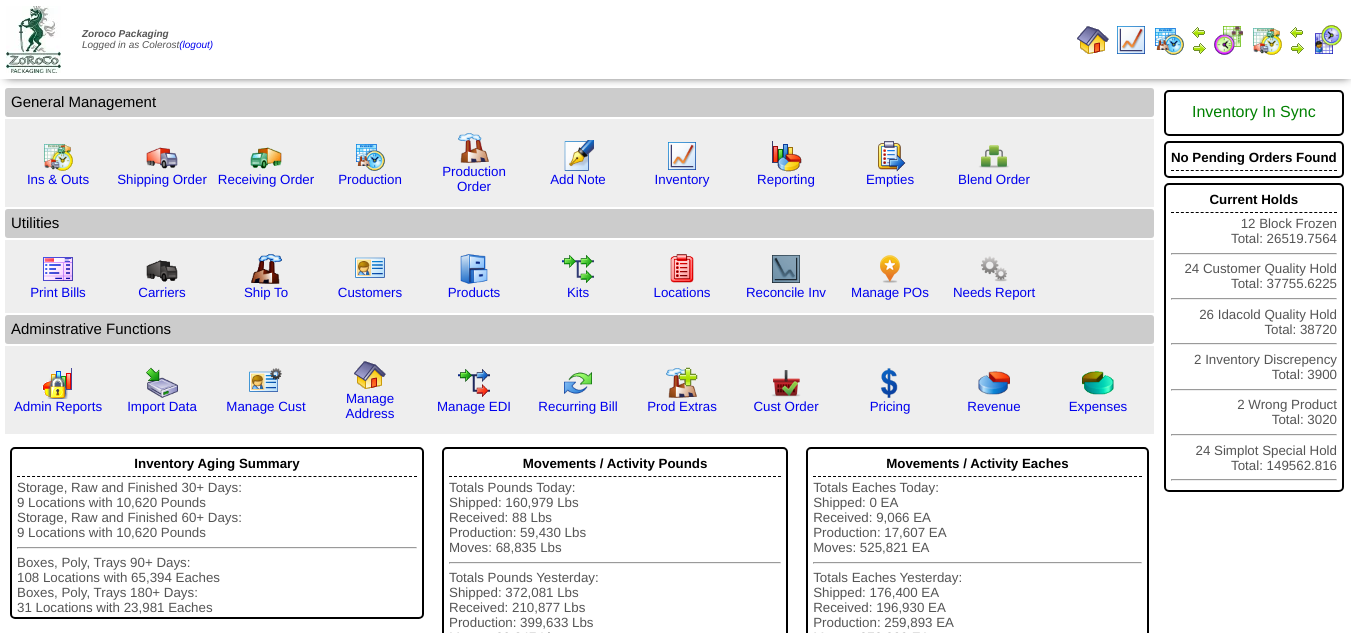 scroll, scrollTop: 0, scrollLeft: 0, axis: both 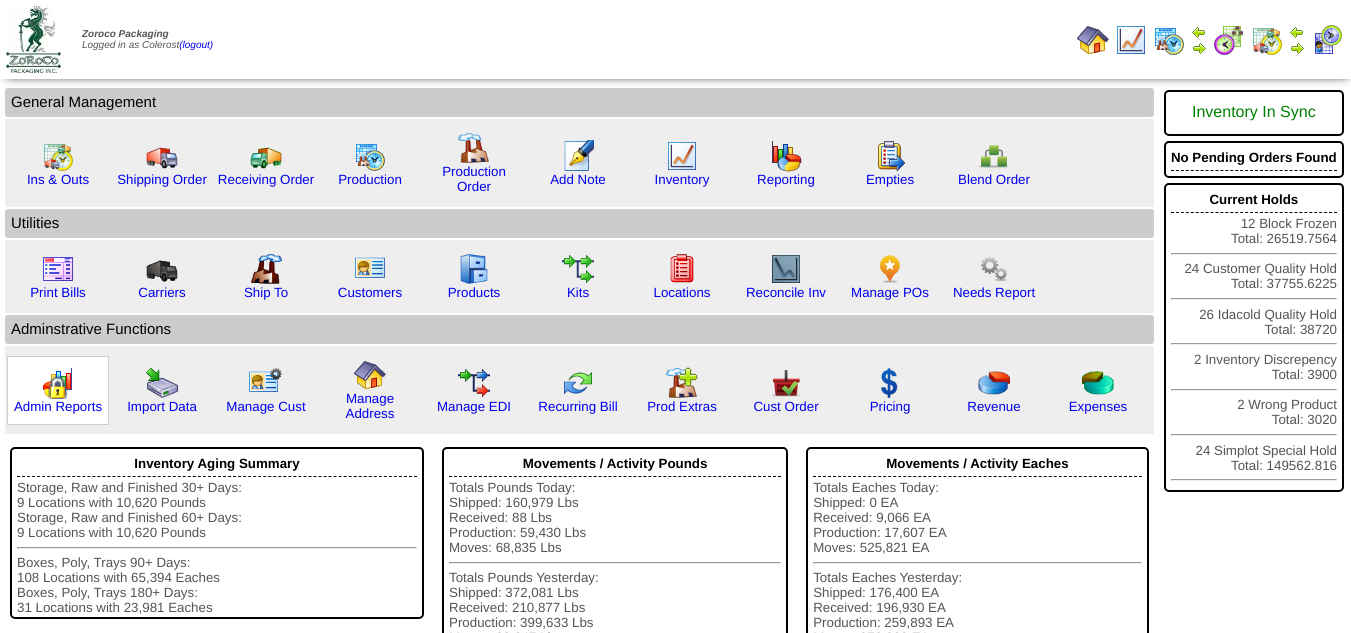 click at bounding box center (58, 383) 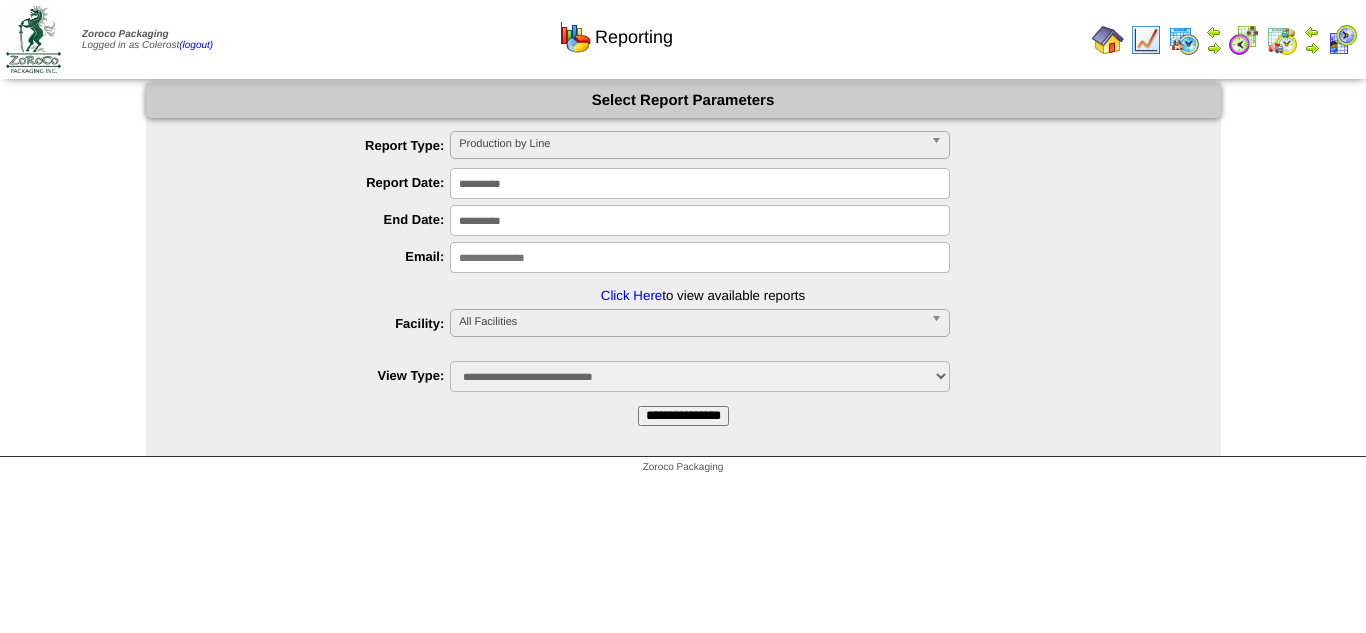 scroll, scrollTop: 0, scrollLeft: 0, axis: both 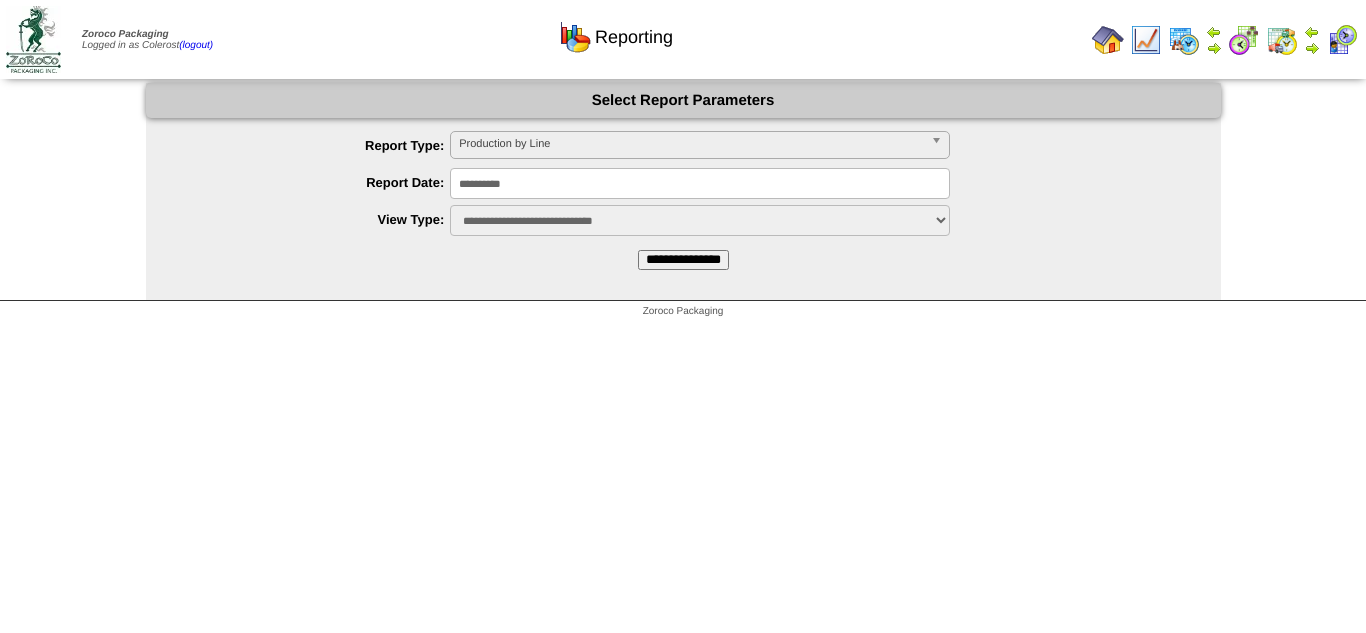 click on "**********" at bounding box center [683, 260] 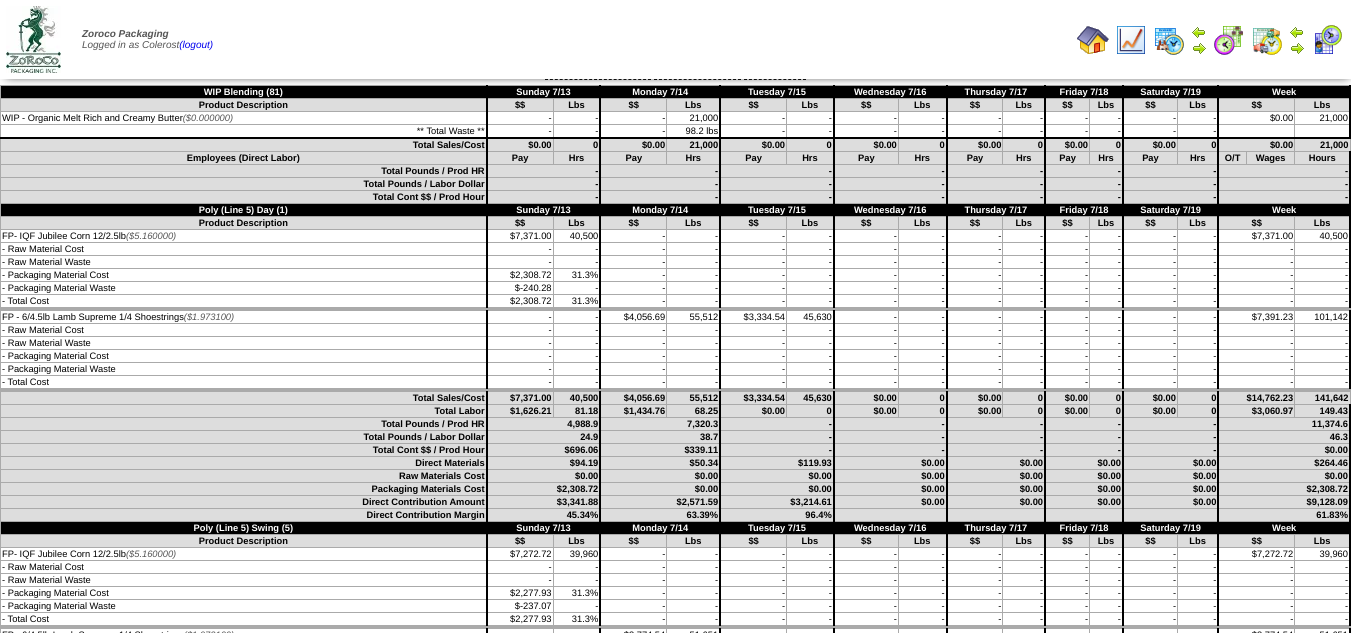 scroll, scrollTop: 0, scrollLeft: 0, axis: both 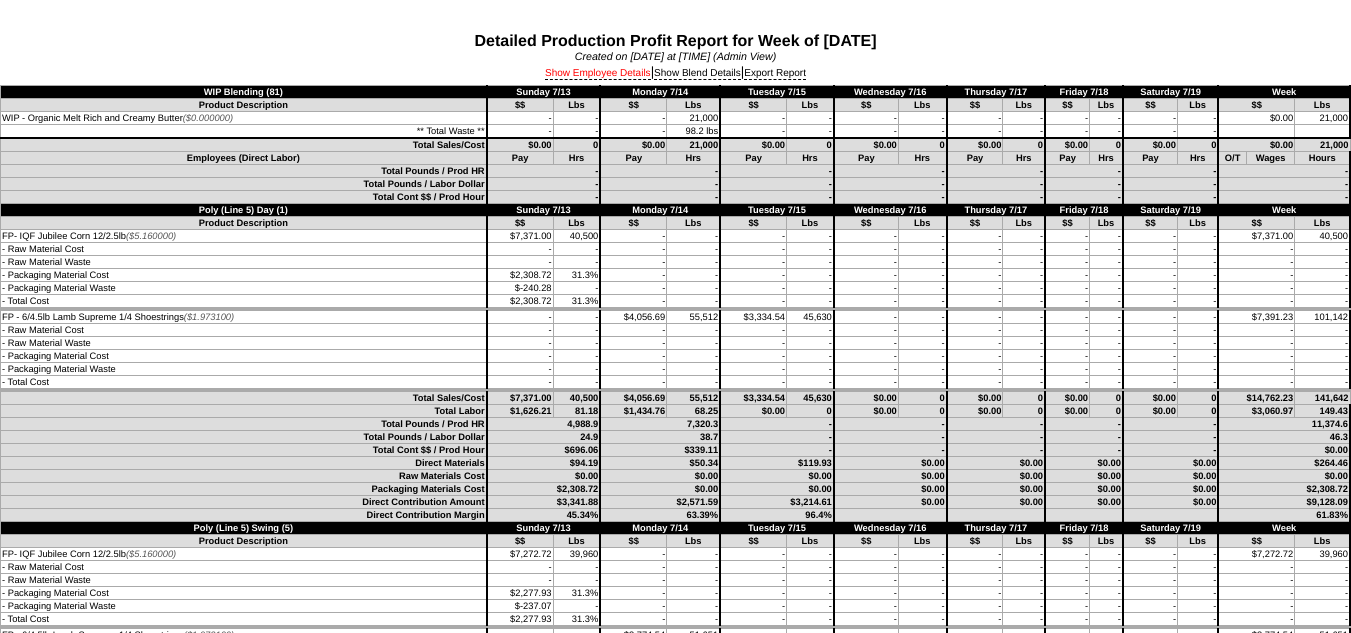 click on "Show Employee Details" at bounding box center [598, 74] 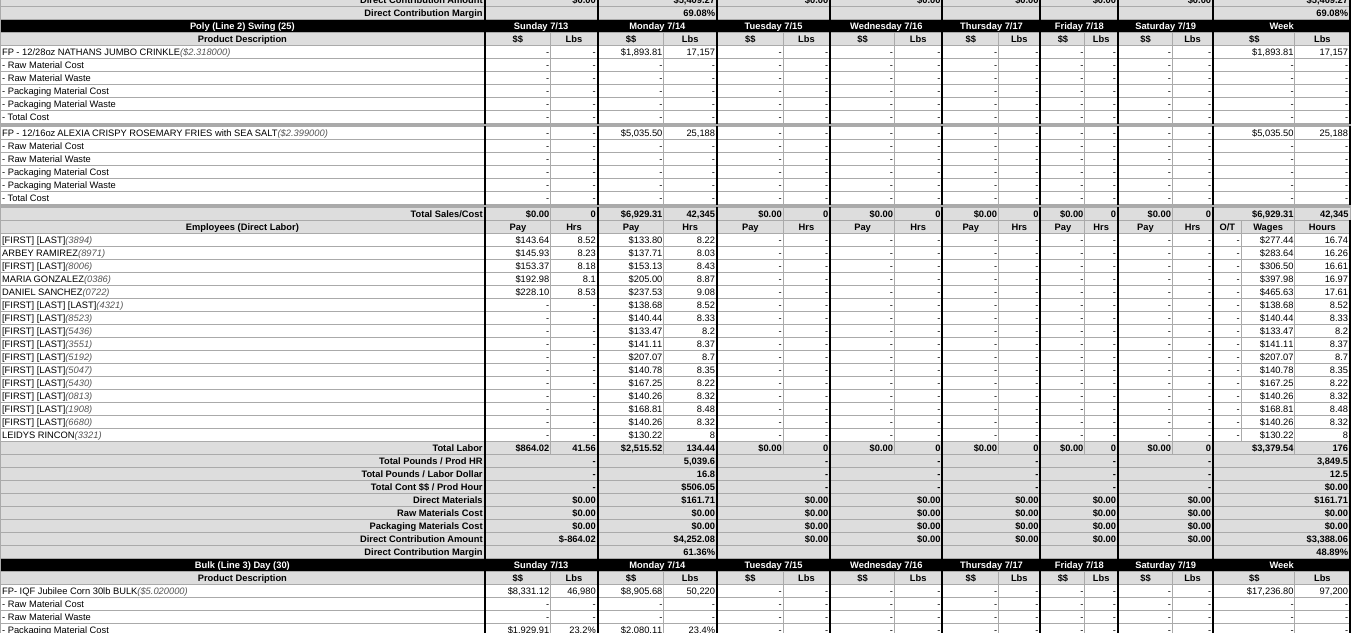scroll, scrollTop: 3100, scrollLeft: 0, axis: vertical 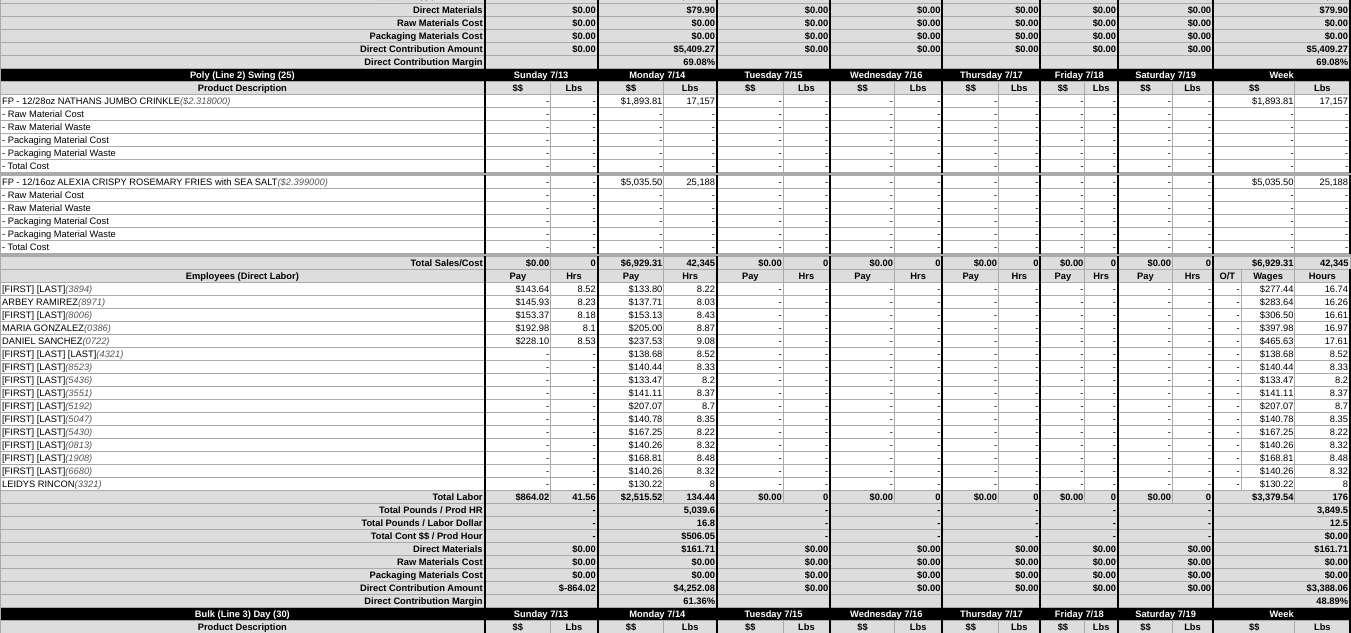 click on "$228.10" at bounding box center (518, 341) 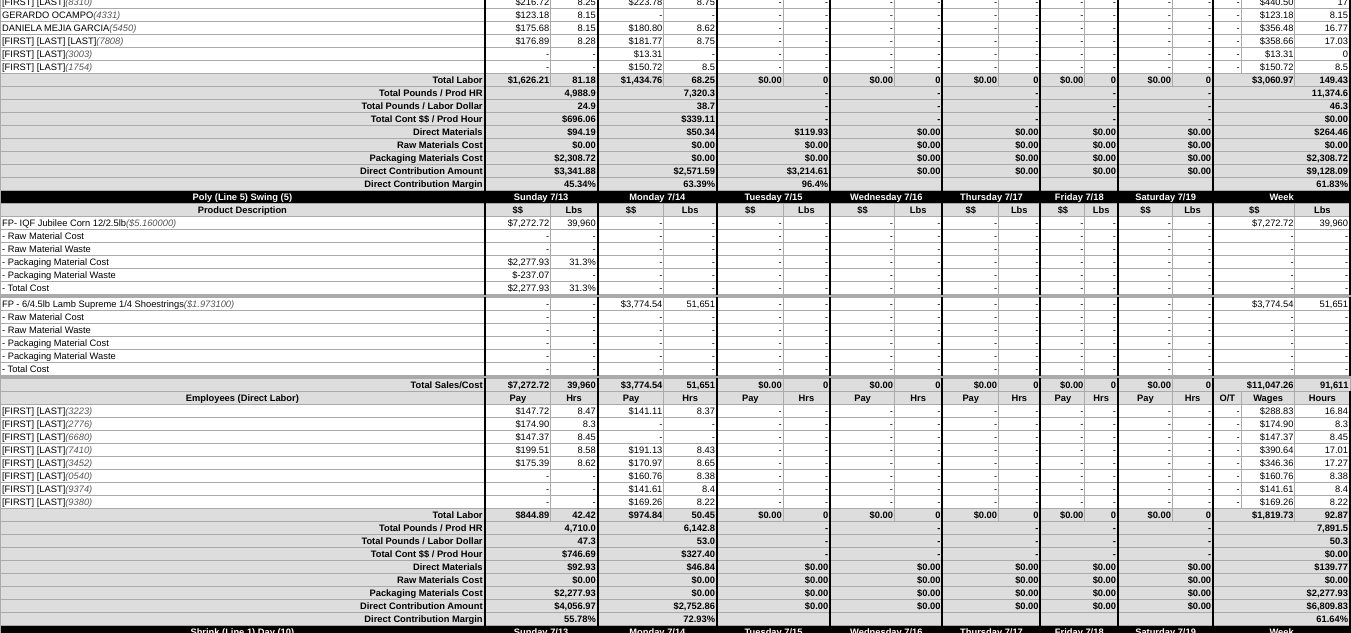 scroll, scrollTop: 600, scrollLeft: 0, axis: vertical 